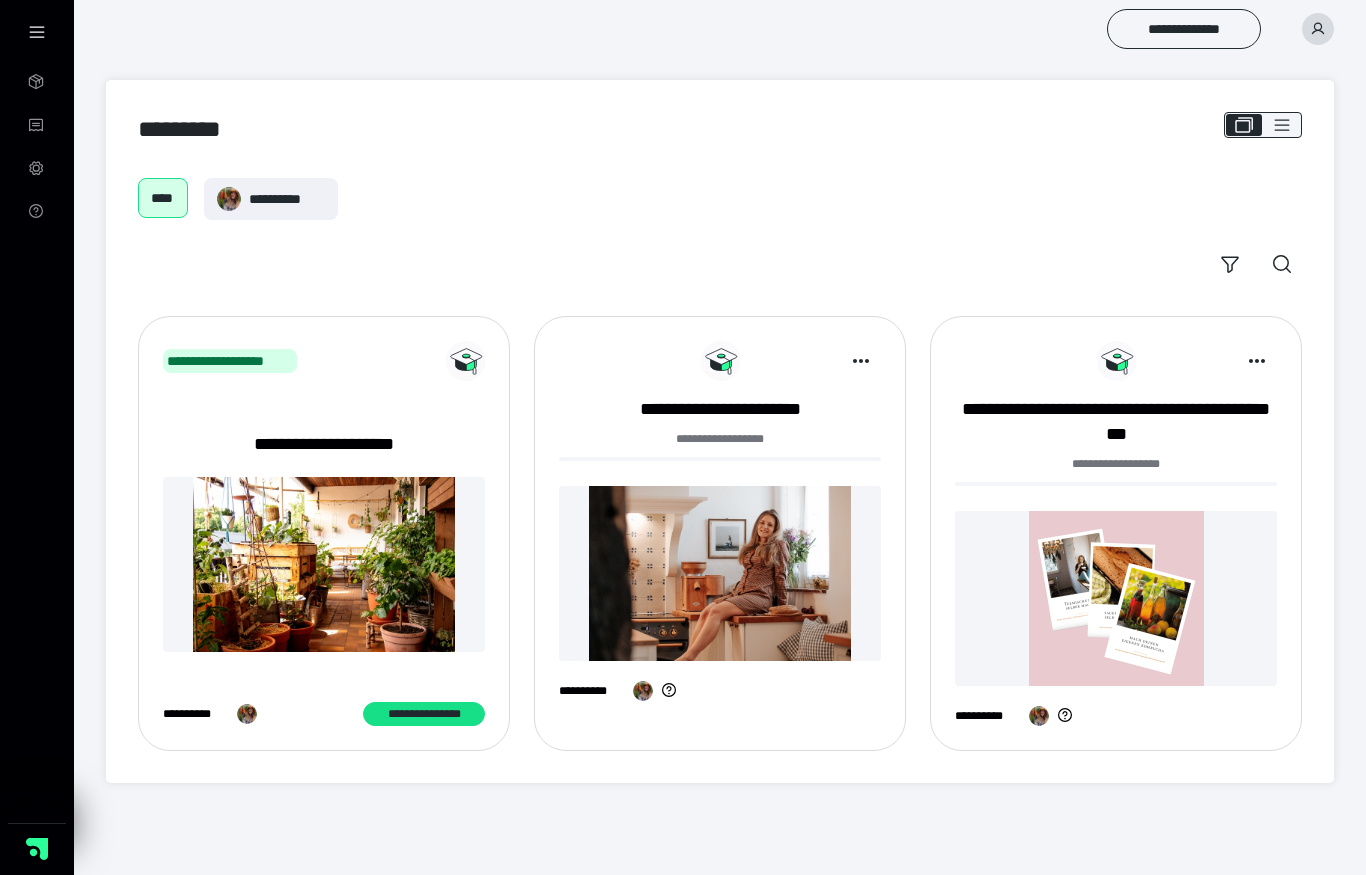 scroll, scrollTop: 0, scrollLeft: 0, axis: both 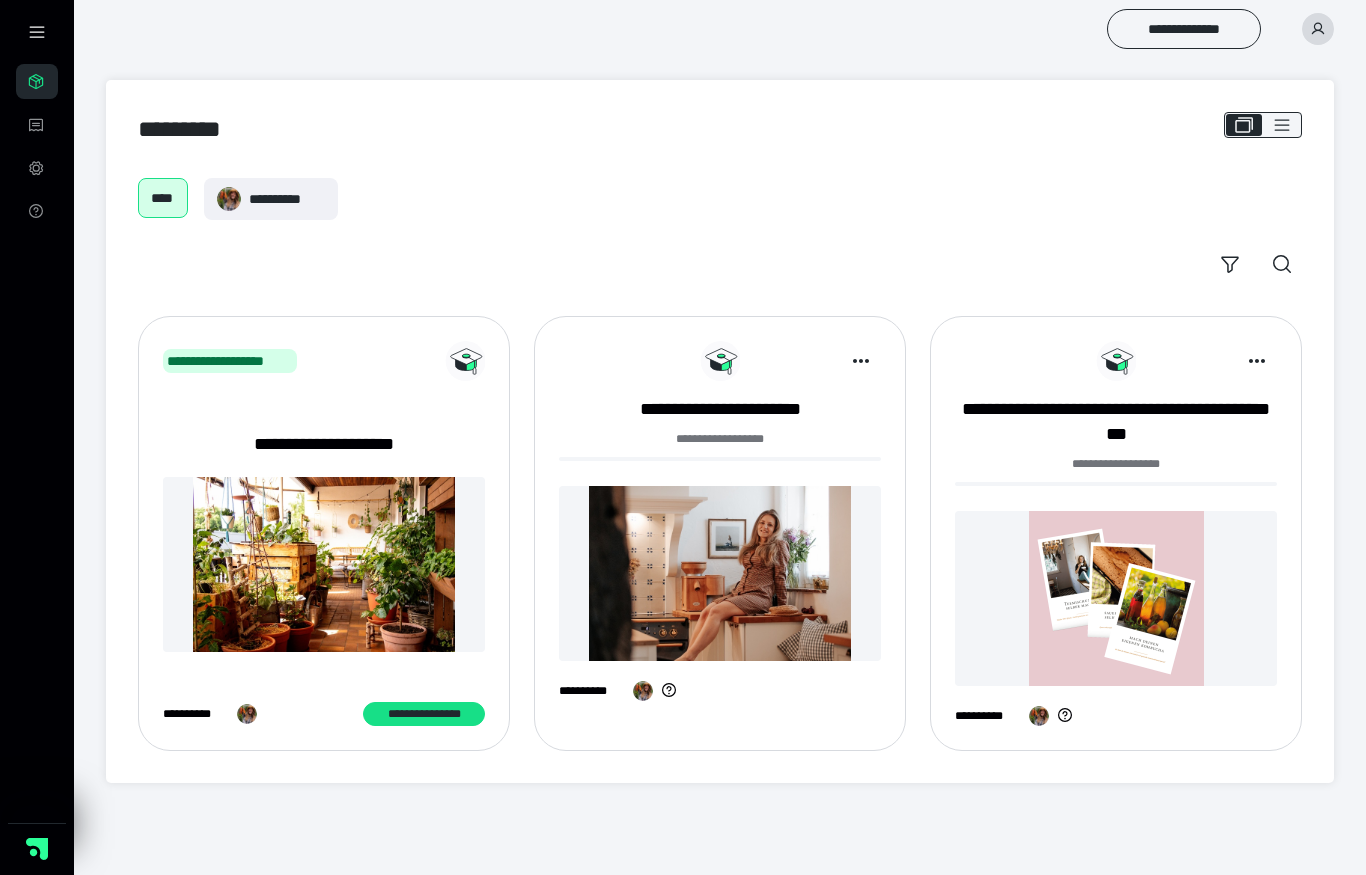 click at bounding box center (1318, 29) 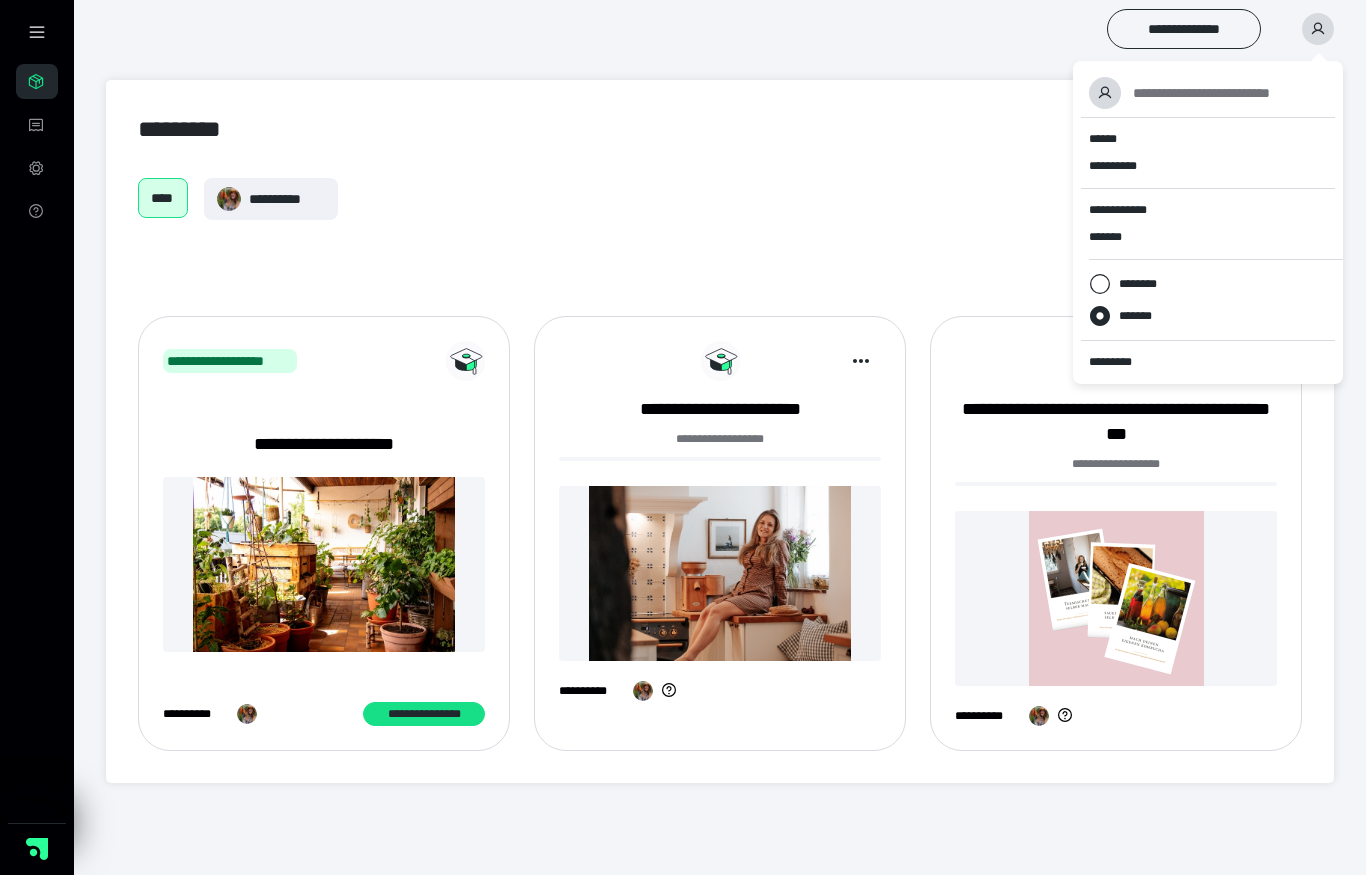 click on "******" at bounding box center [1208, 139] 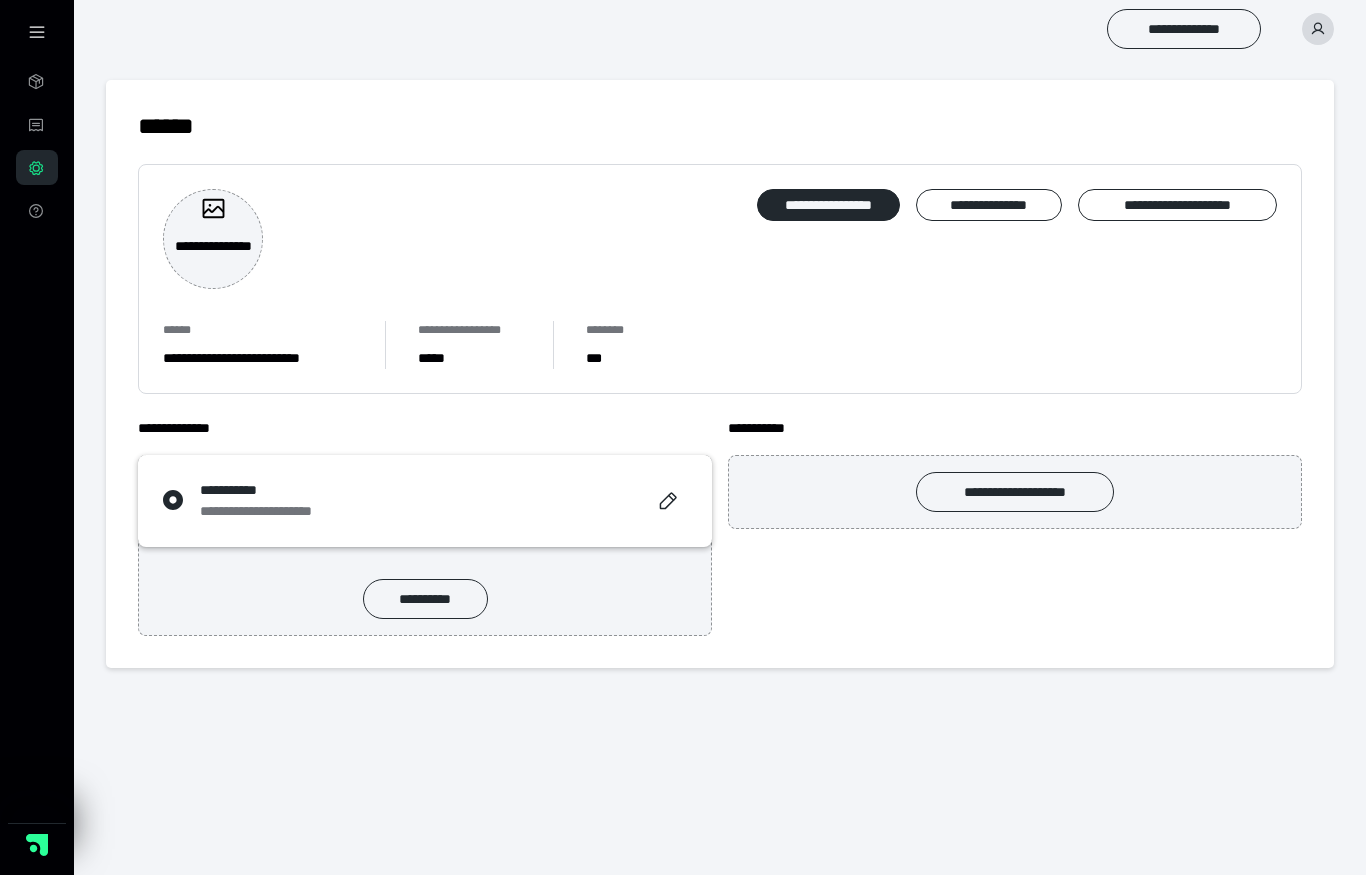 scroll, scrollTop: 0, scrollLeft: 0, axis: both 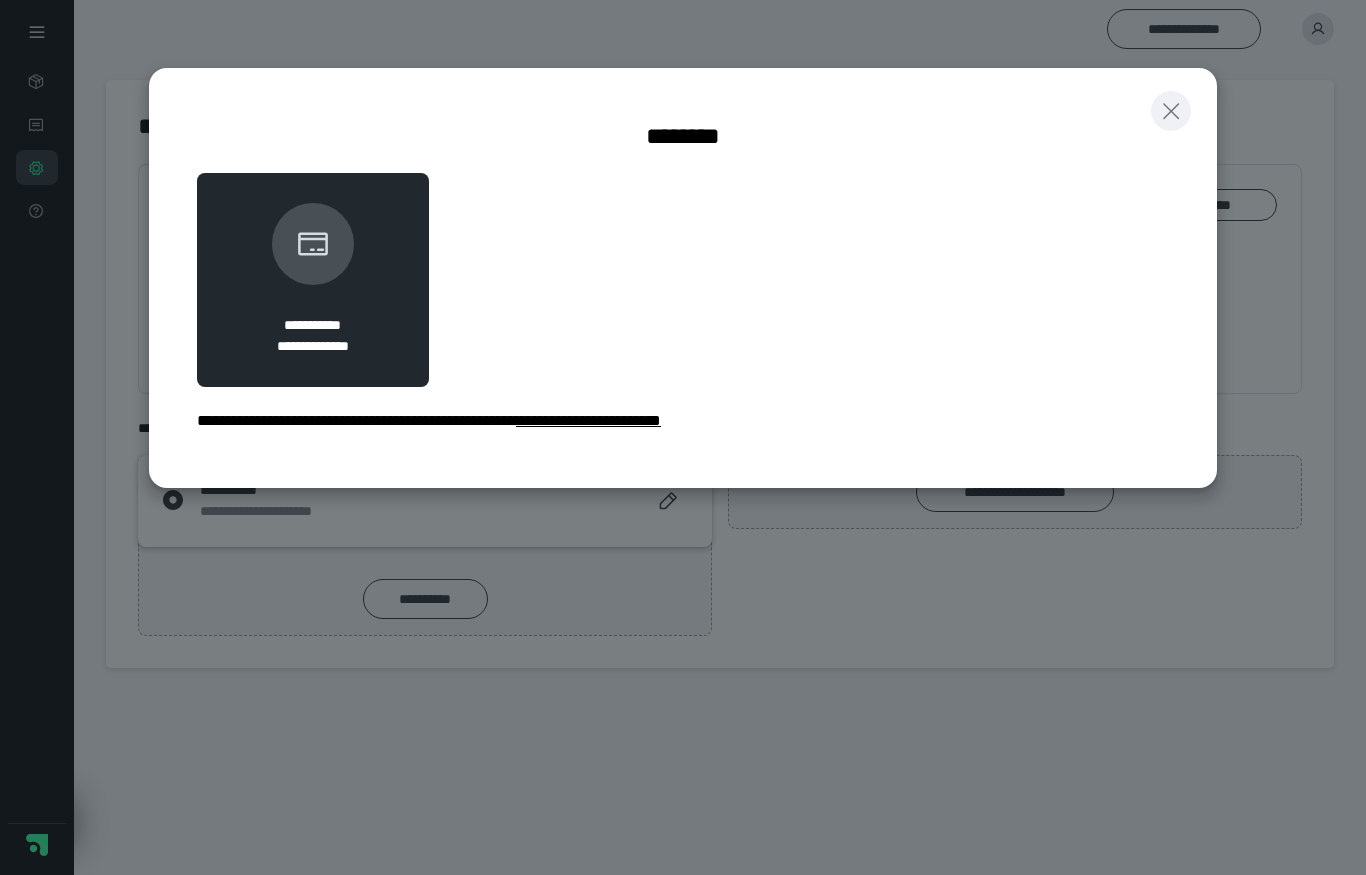 click 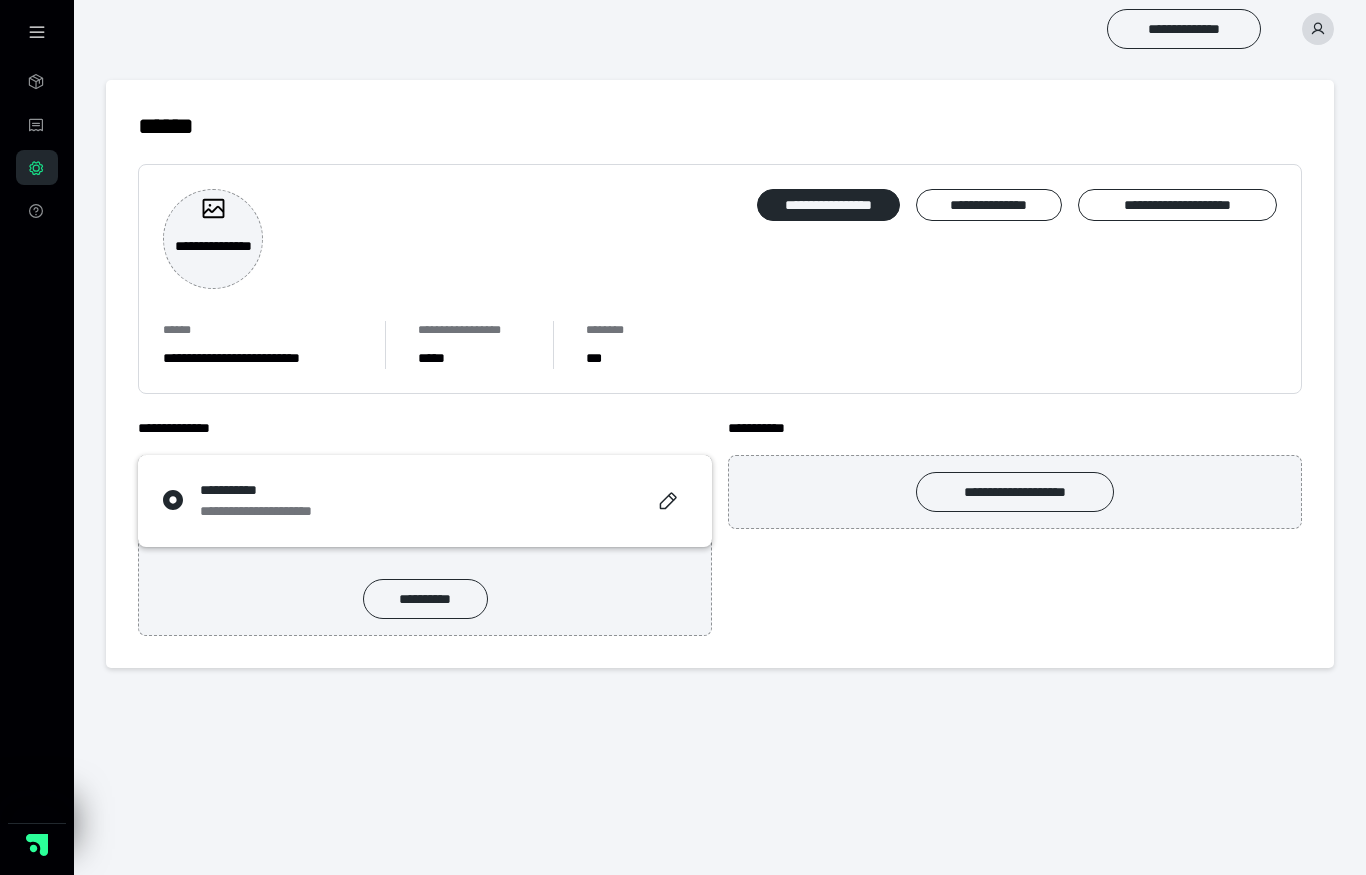 click 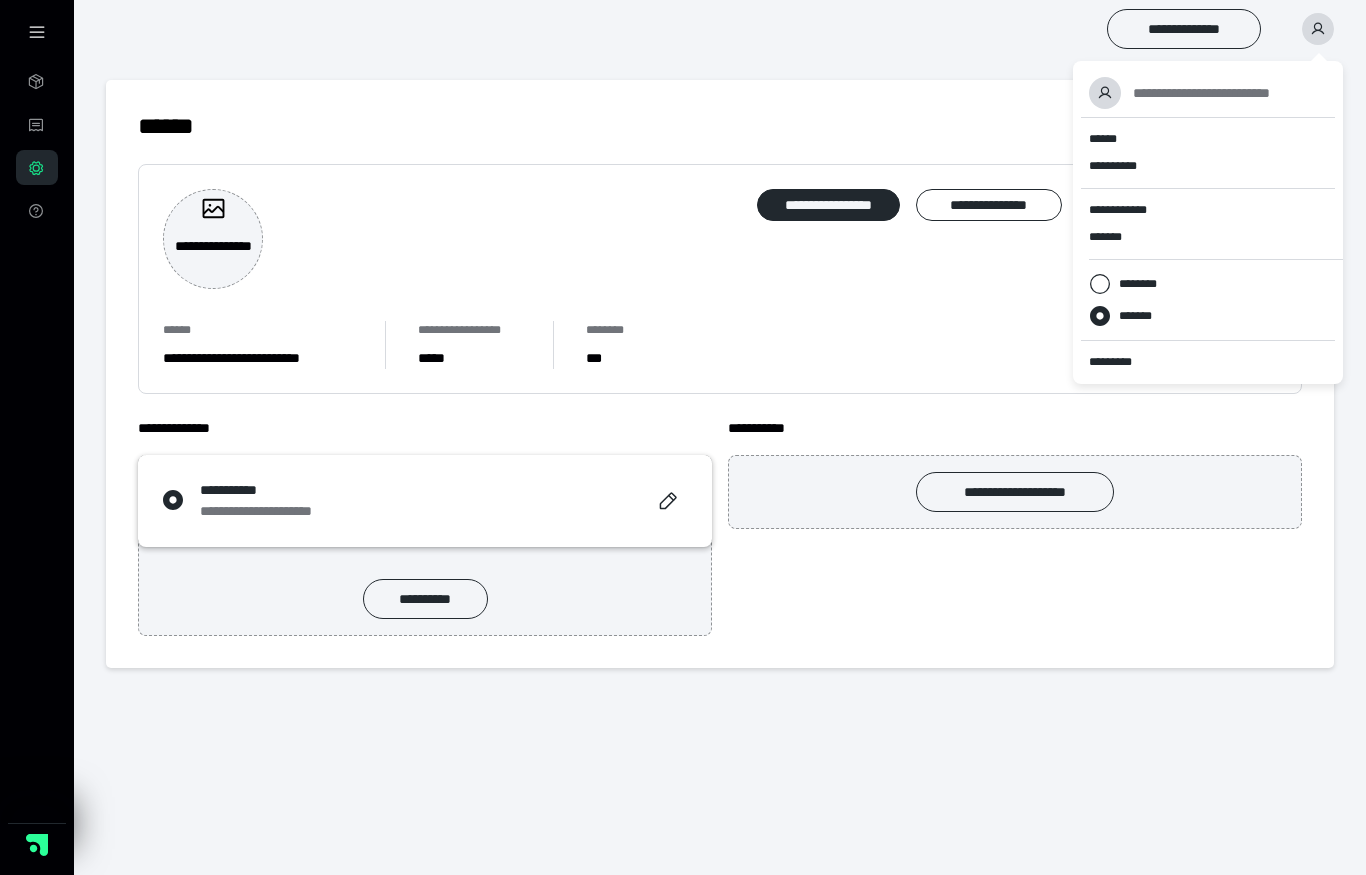 click on "**********" at bounding box center [683, 346] 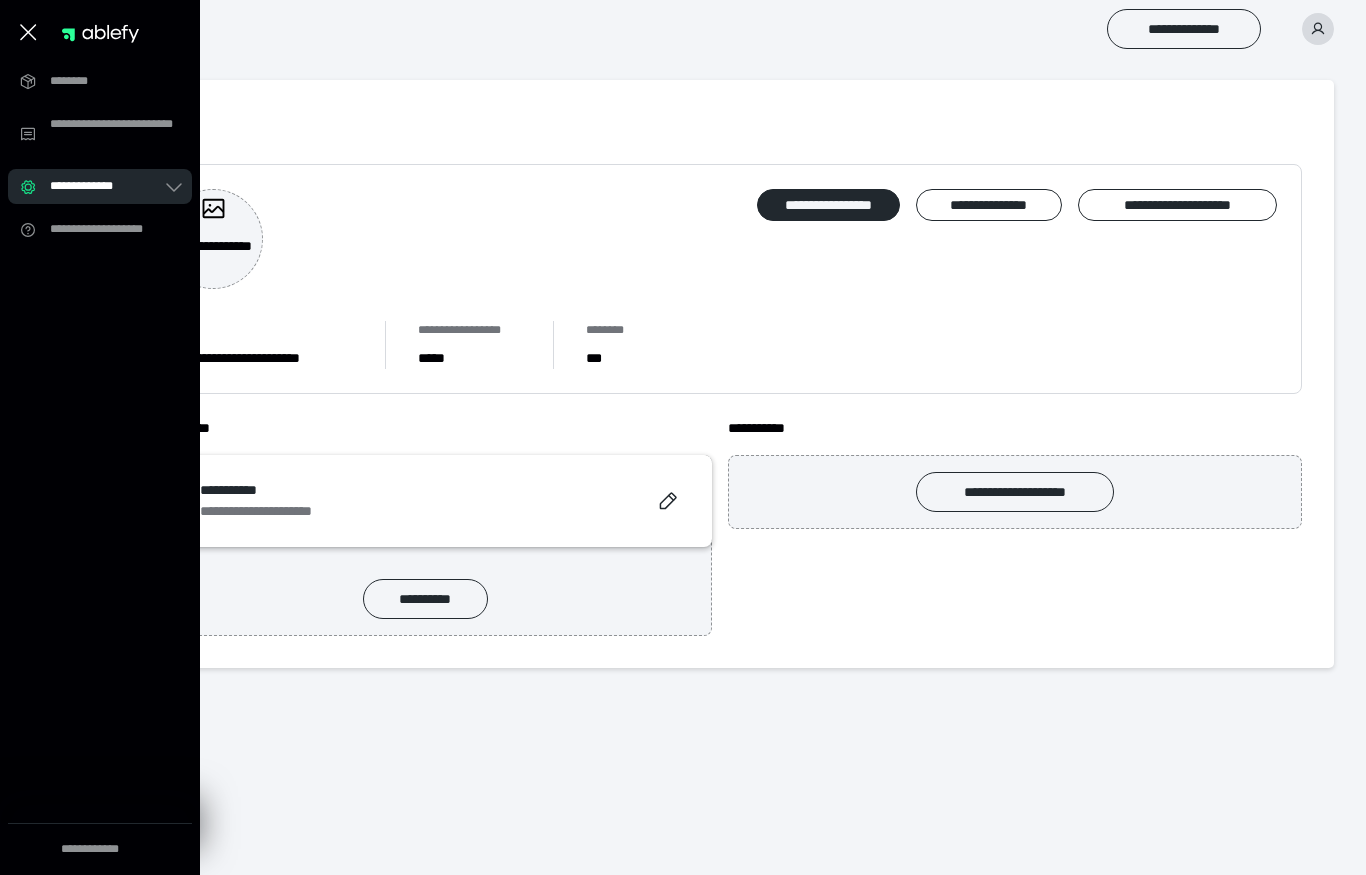 click at bounding box center [100, 32] 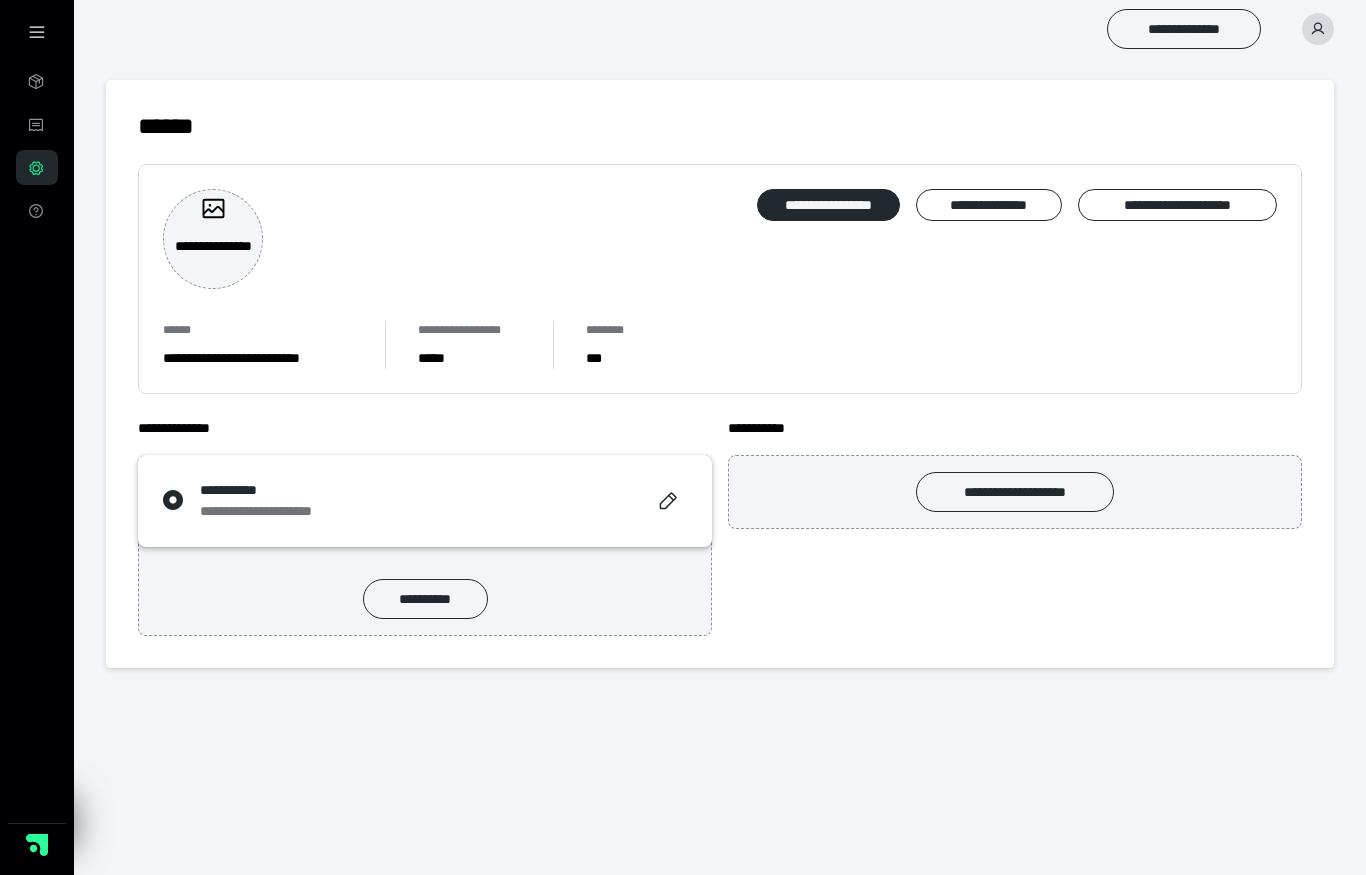 click on "**********" at bounding box center [720, 29] 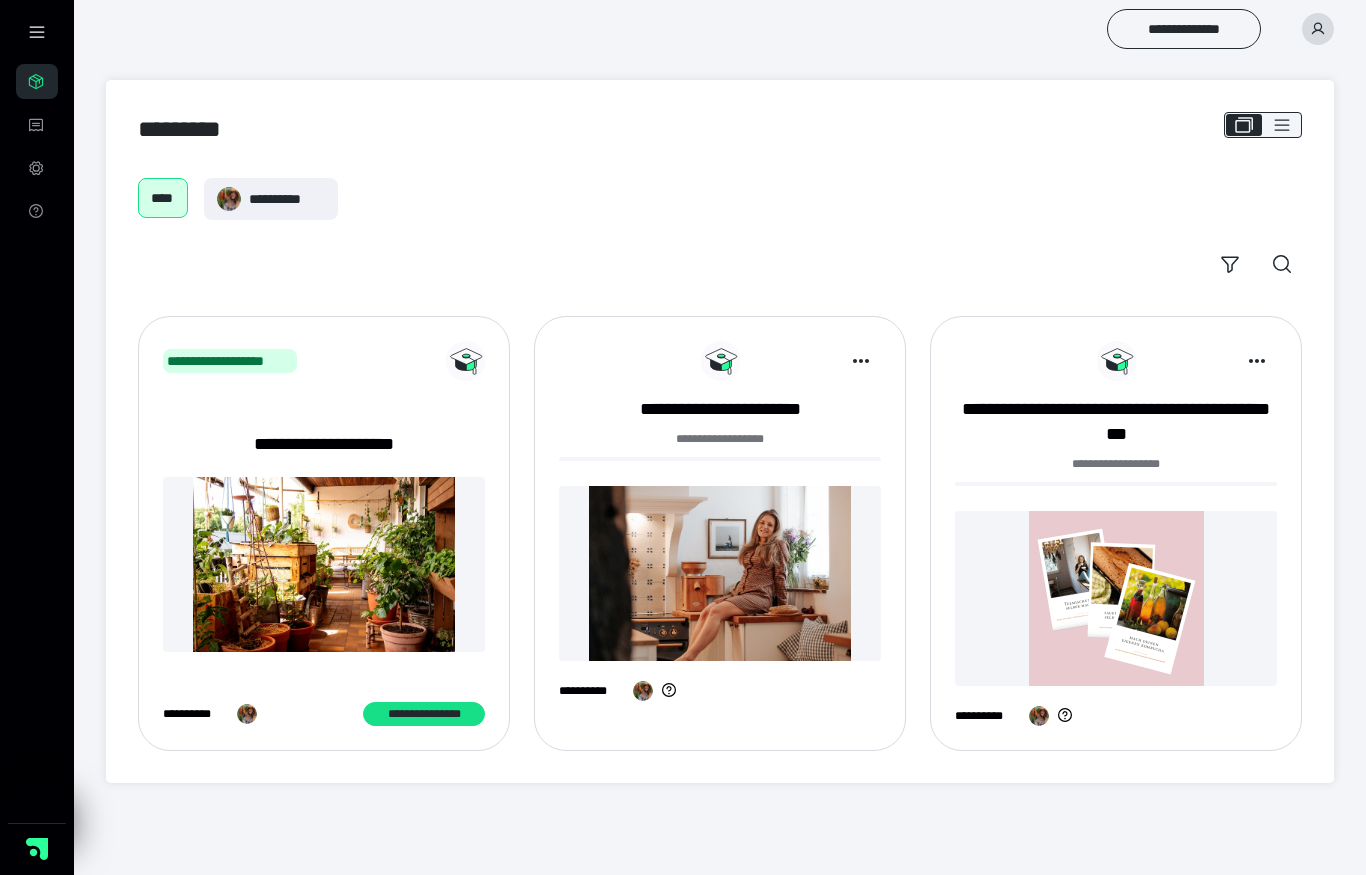 scroll, scrollTop: 0, scrollLeft: 0, axis: both 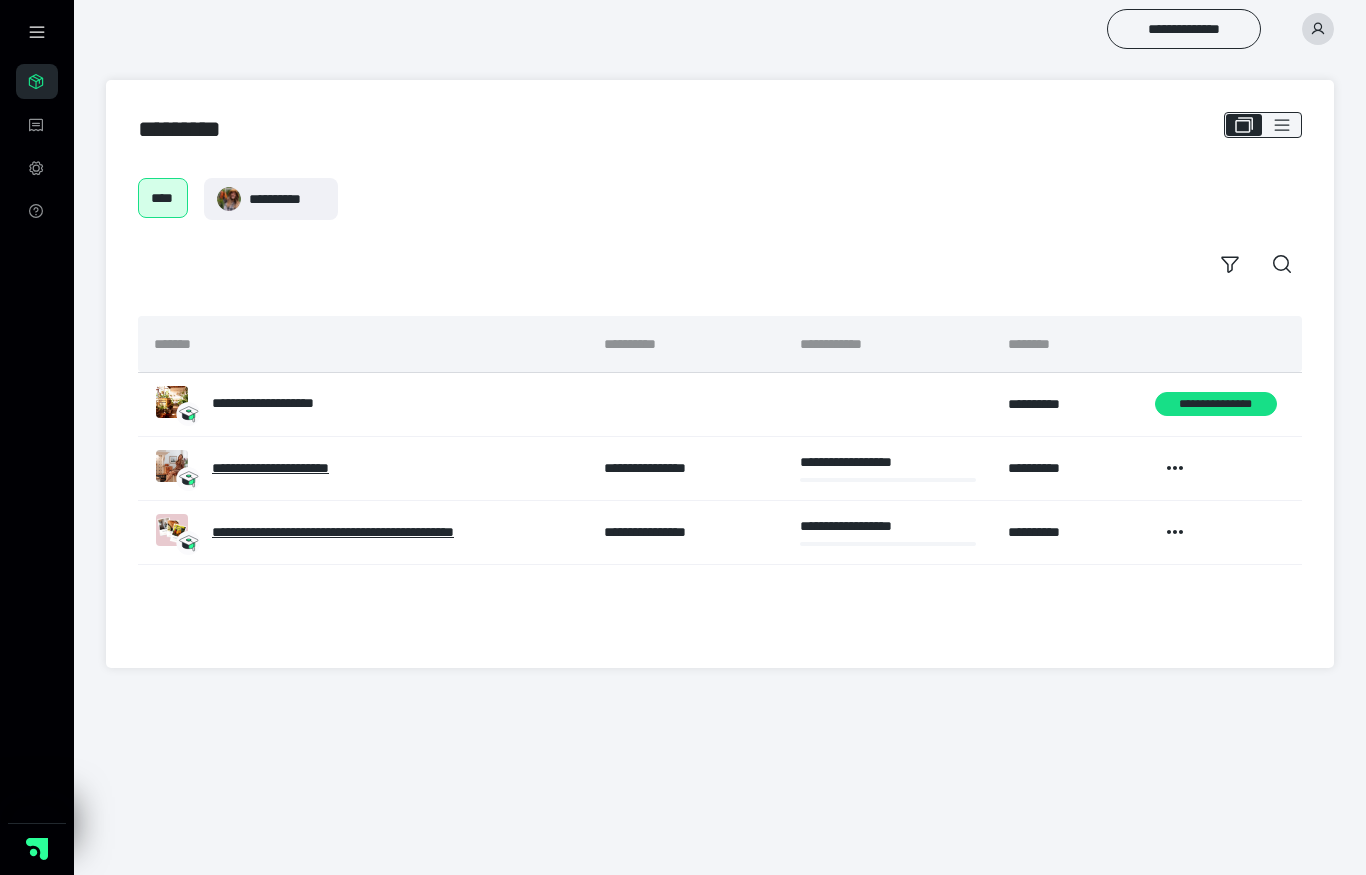 click at bounding box center [1224, 125] 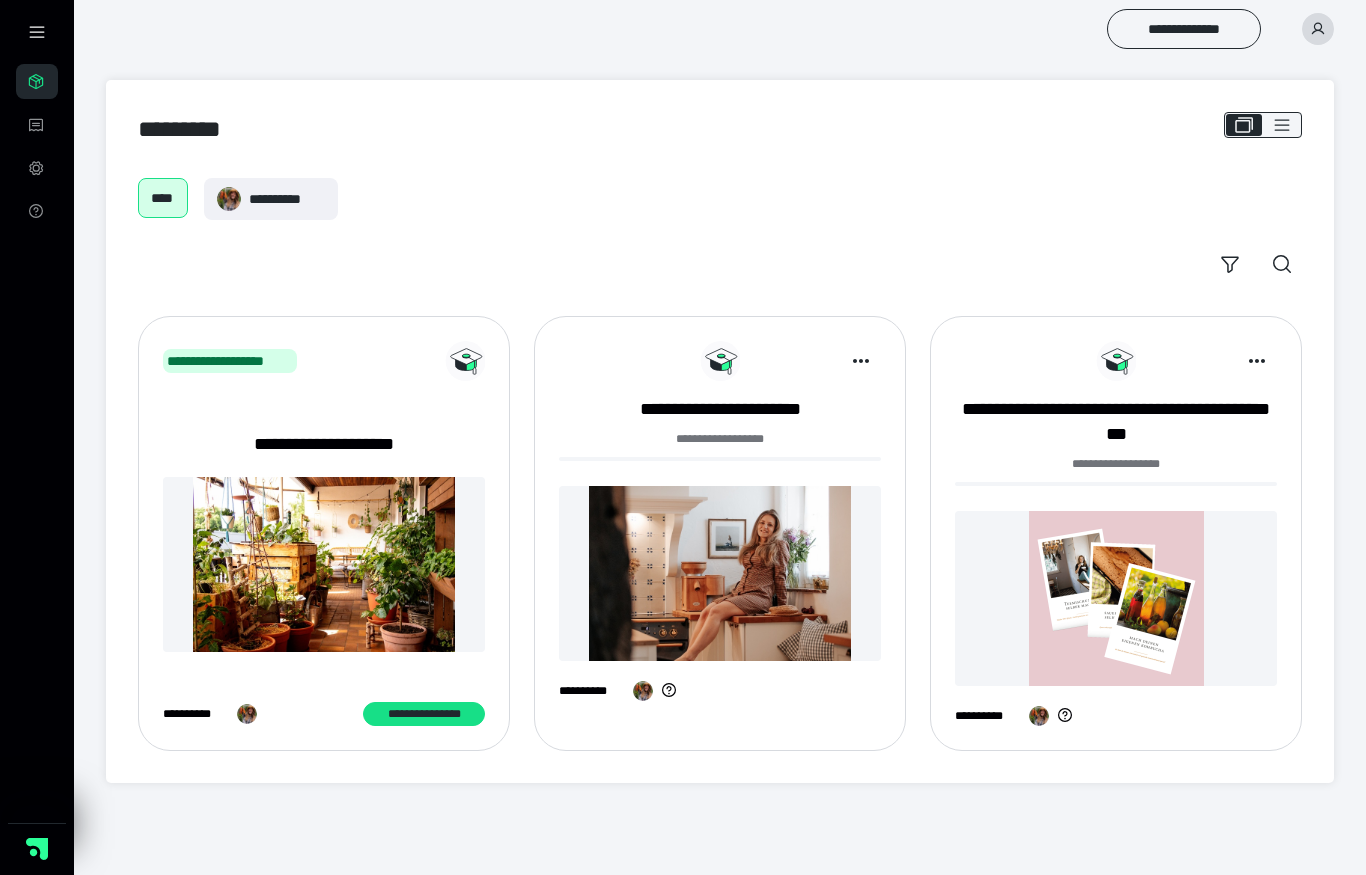 scroll, scrollTop: 0, scrollLeft: 0, axis: both 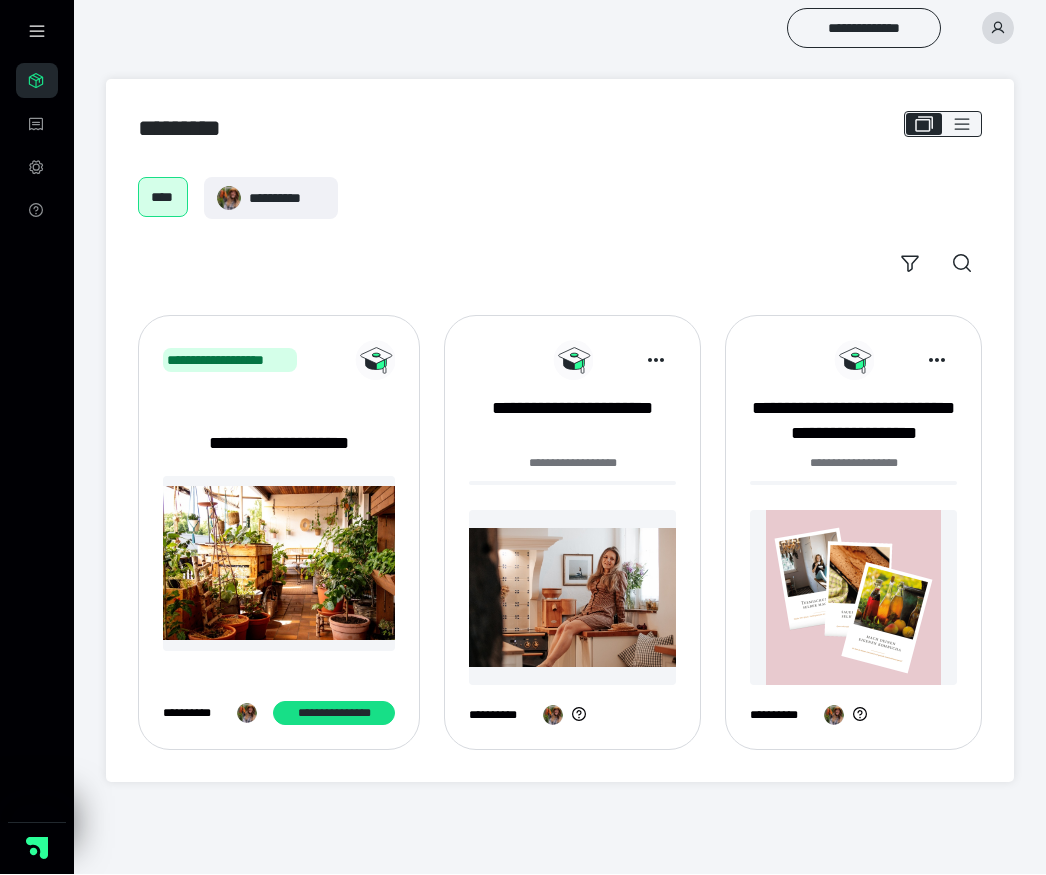 click on "**********" at bounding box center (572, 422) 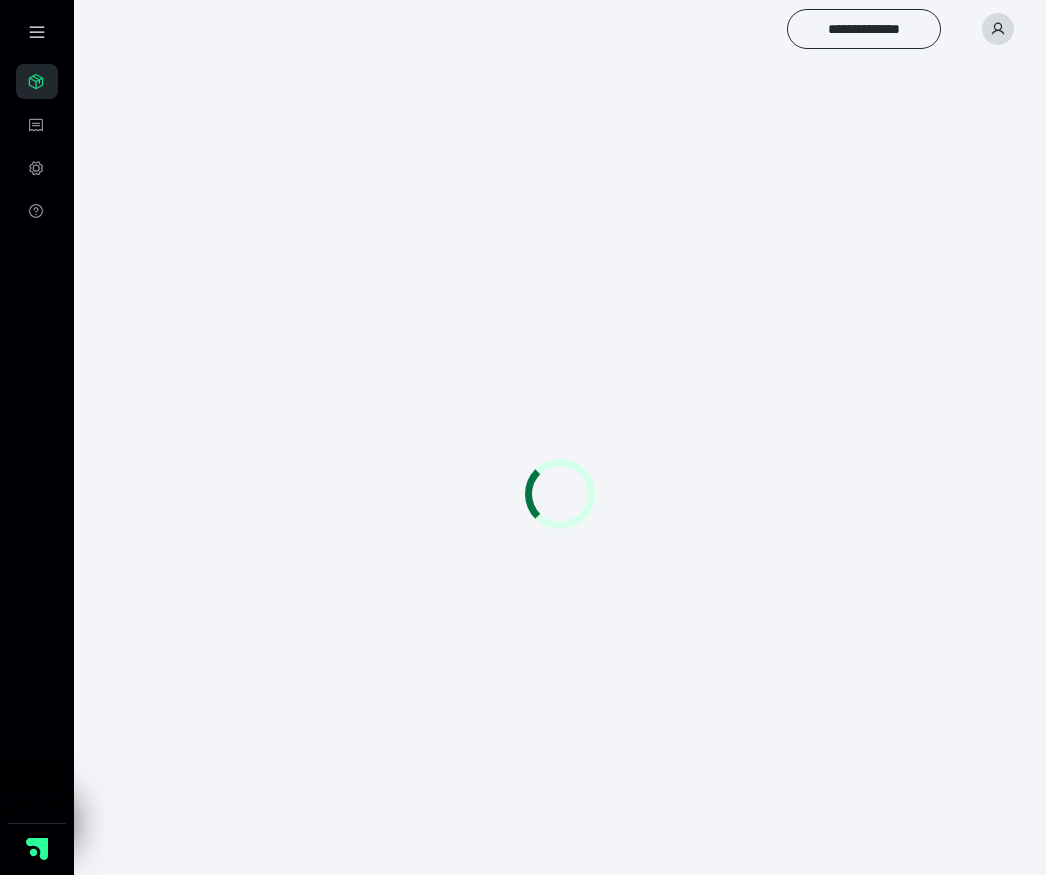 scroll, scrollTop: 0, scrollLeft: 0, axis: both 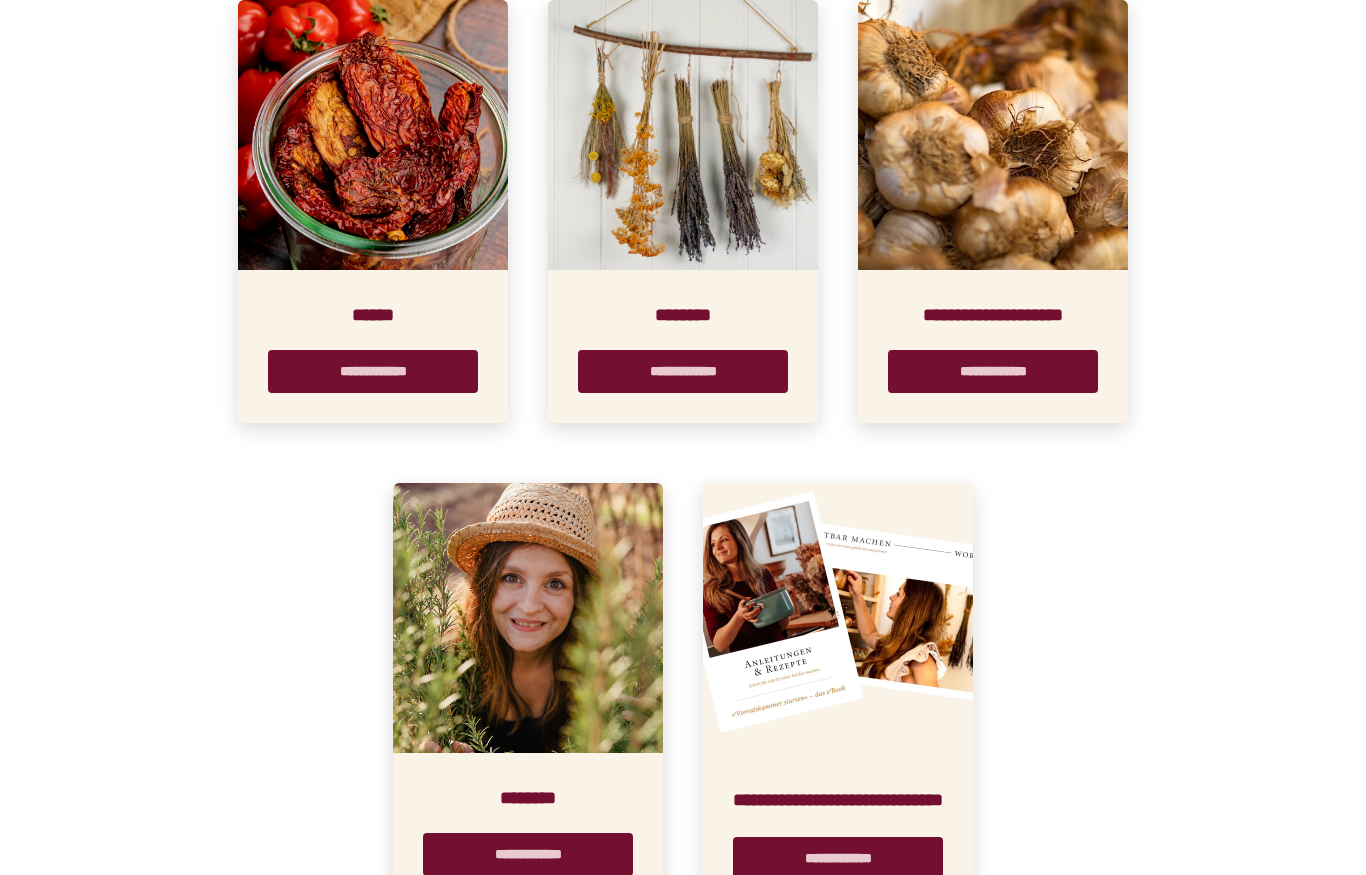 click at bounding box center (528, 619) 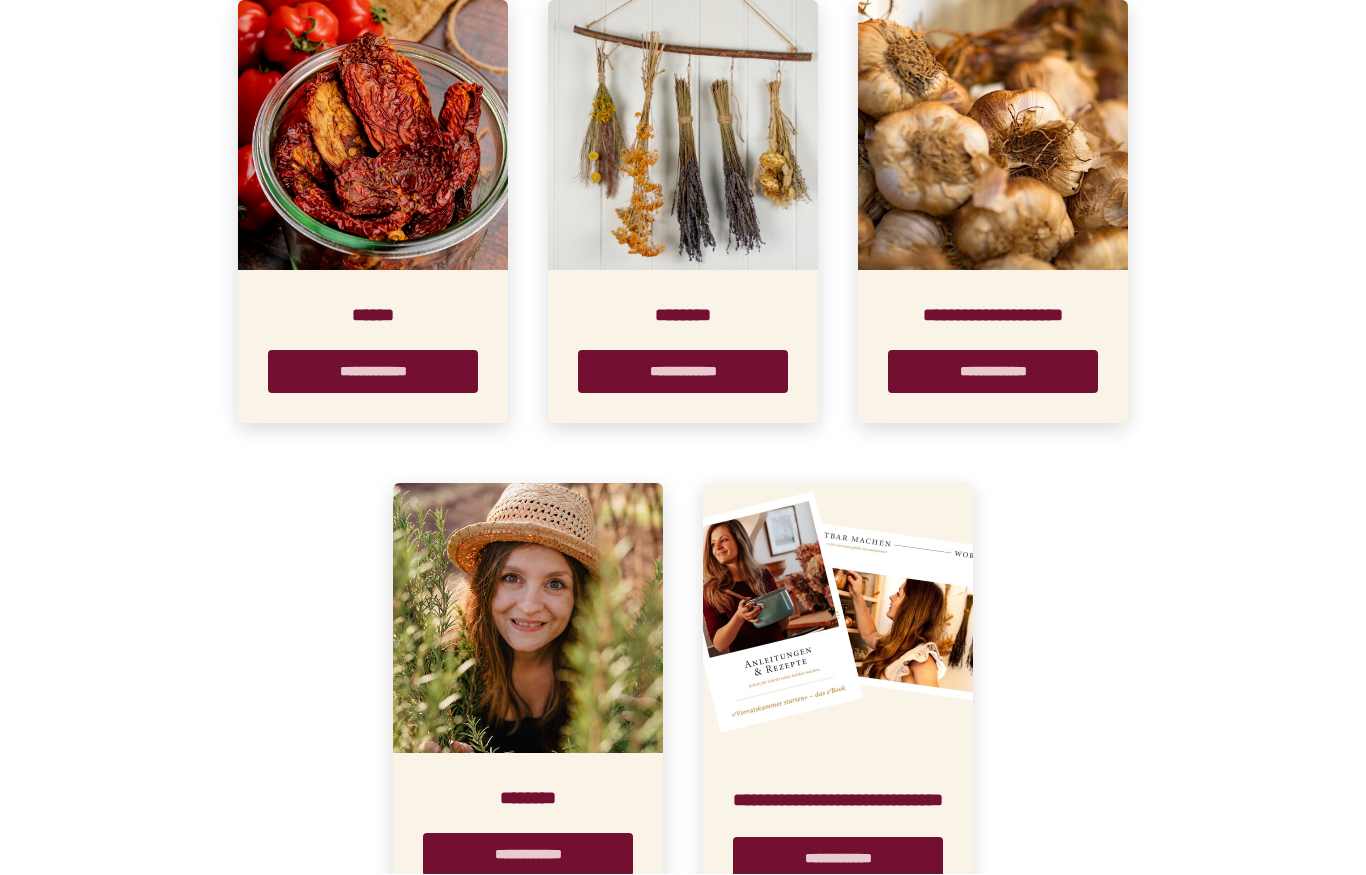 click on "**********" at bounding box center [528, 855] 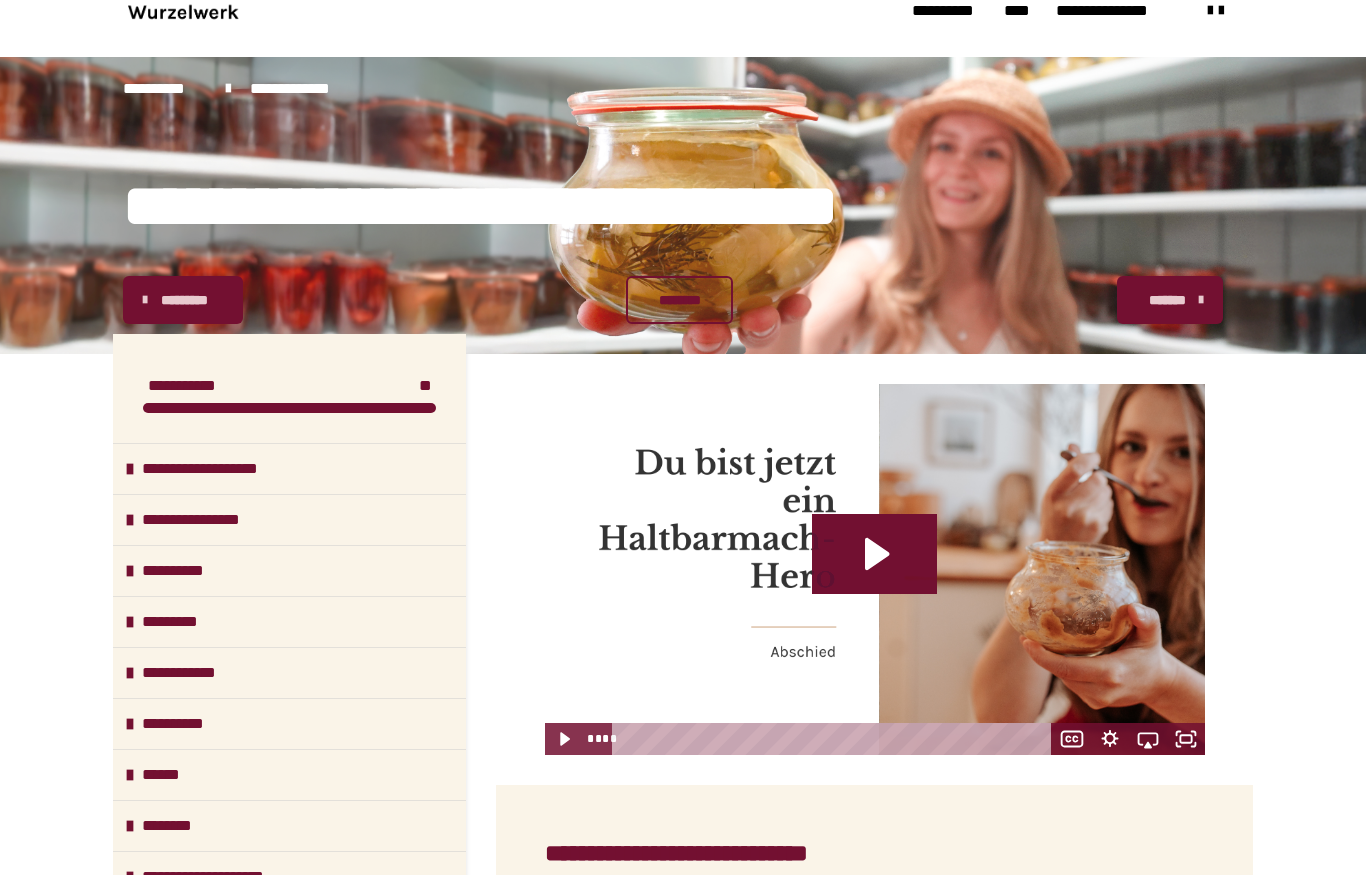 scroll, scrollTop: 0, scrollLeft: 0, axis: both 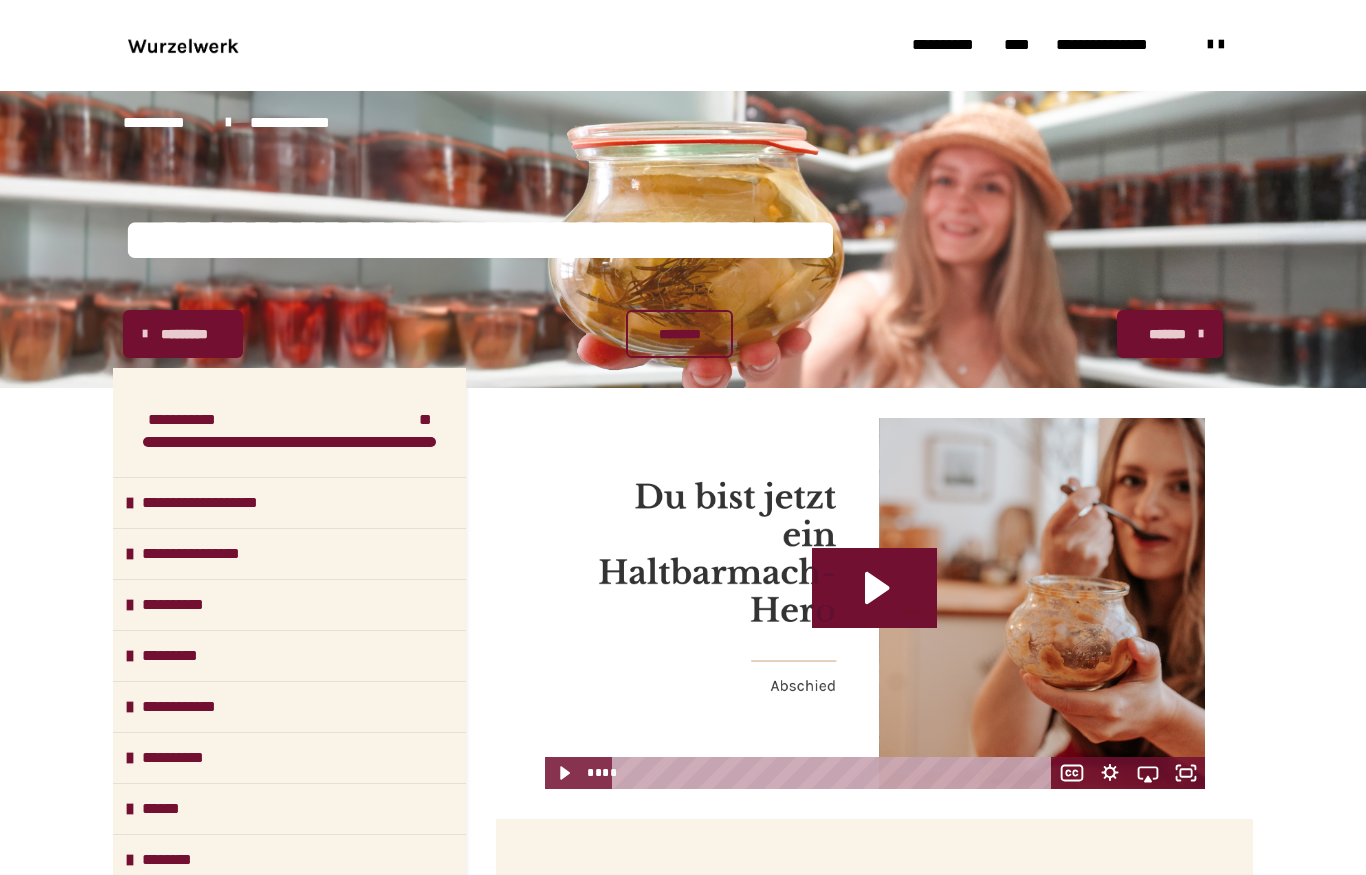 click on "**********" at bounding box center (221, 503) 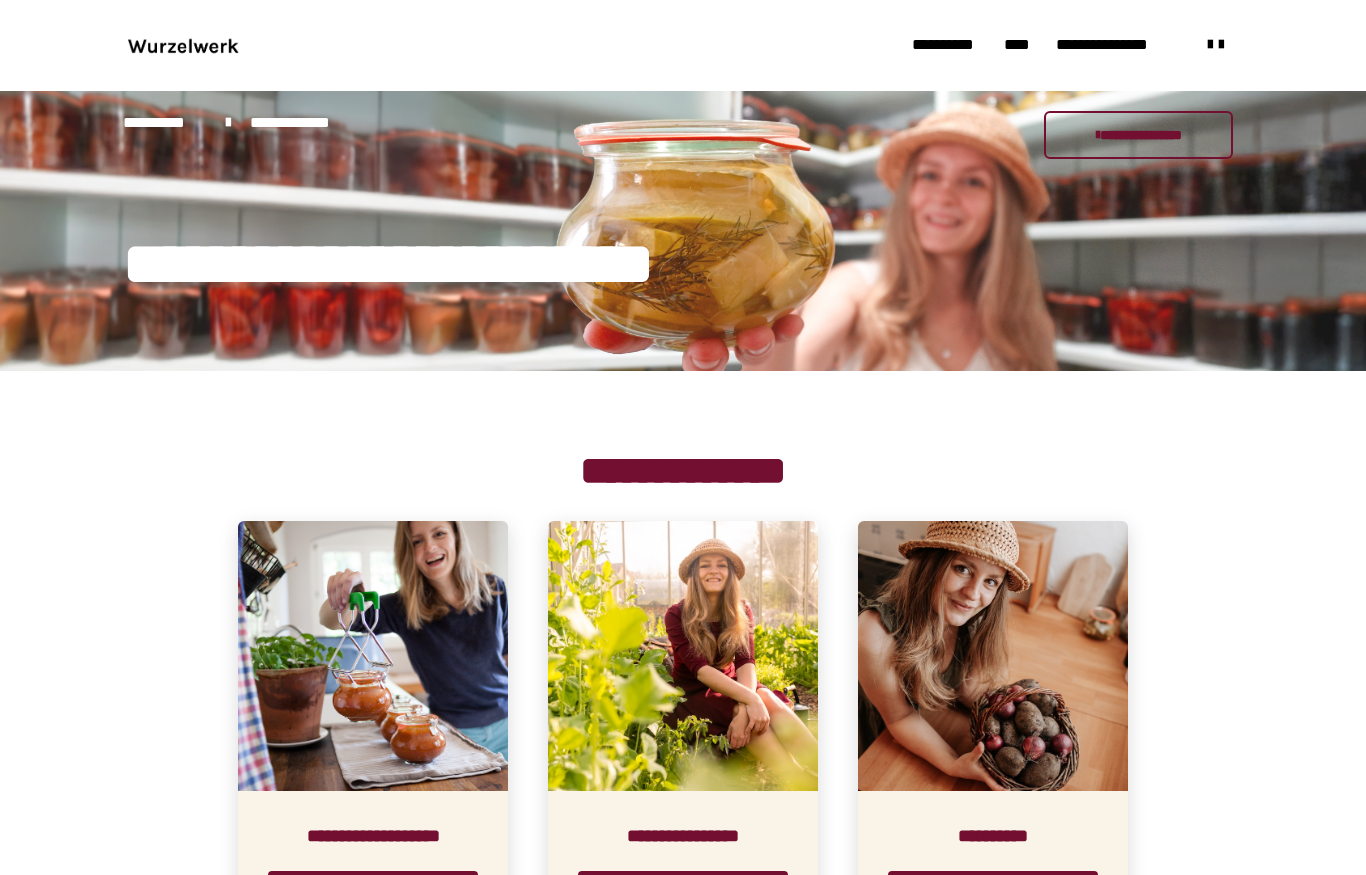 scroll, scrollTop: 96, scrollLeft: 0, axis: vertical 